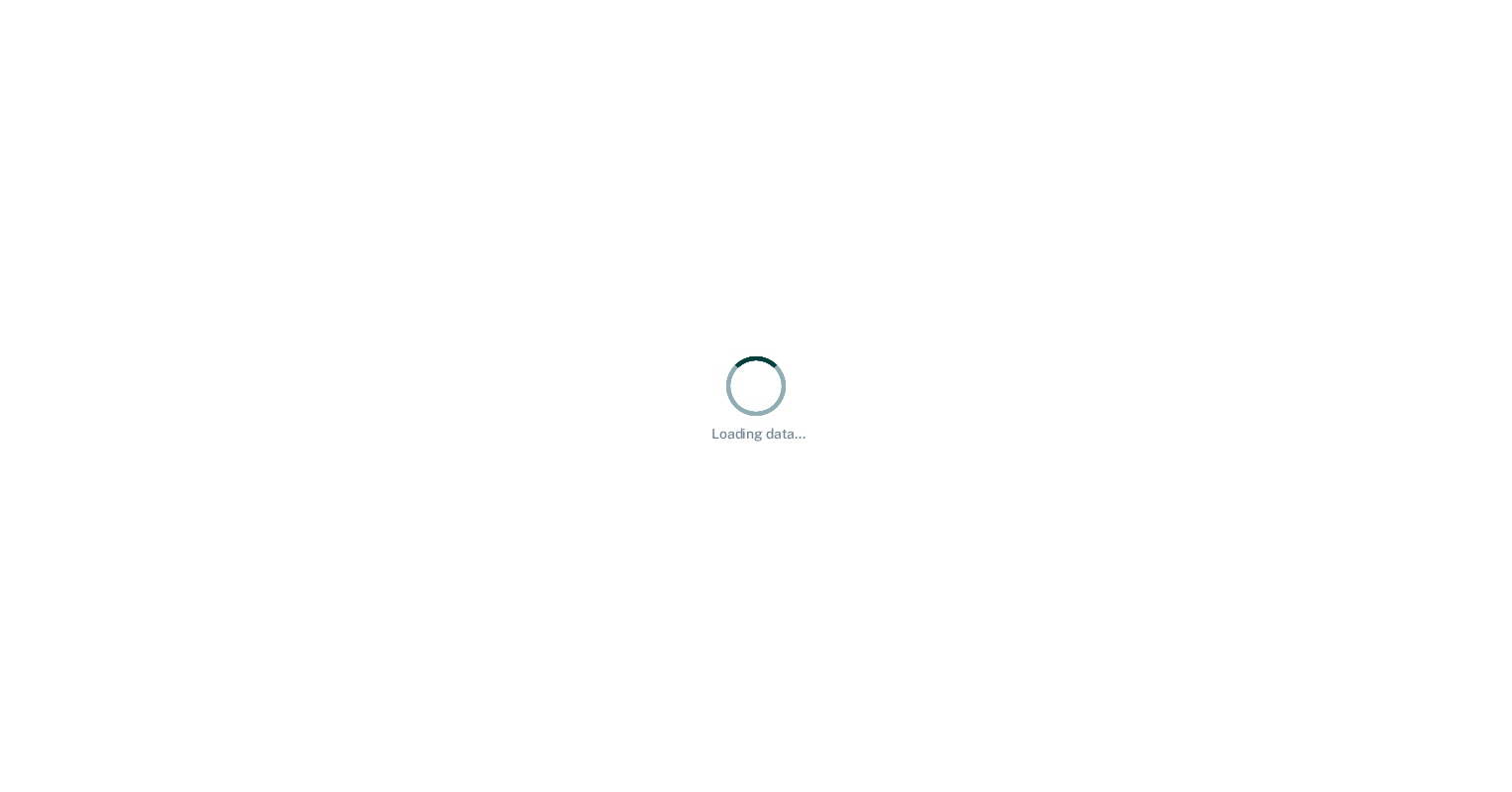 scroll, scrollTop: 0, scrollLeft: 0, axis: both 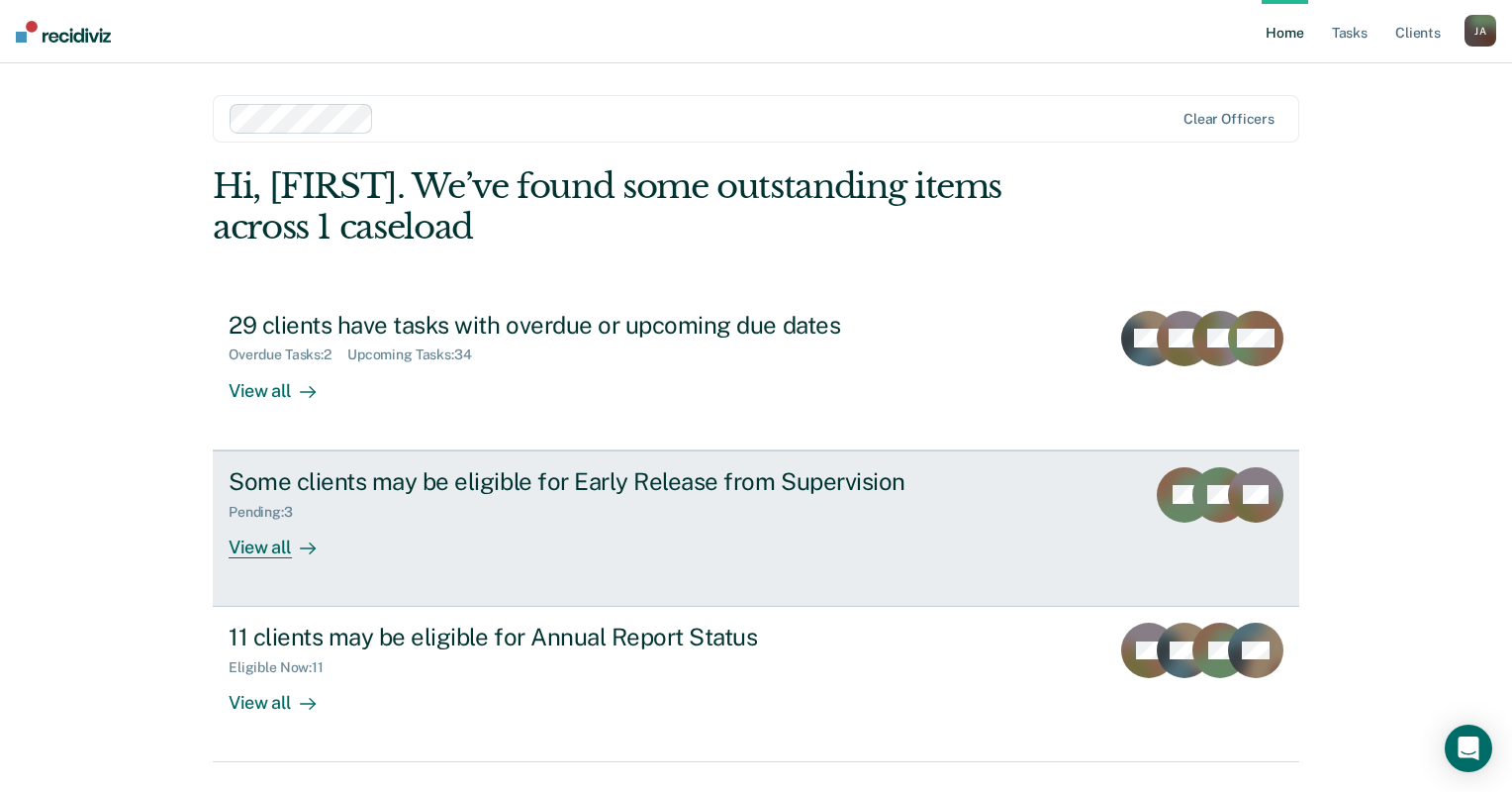 click on "View all" at bounding box center (284, 539) 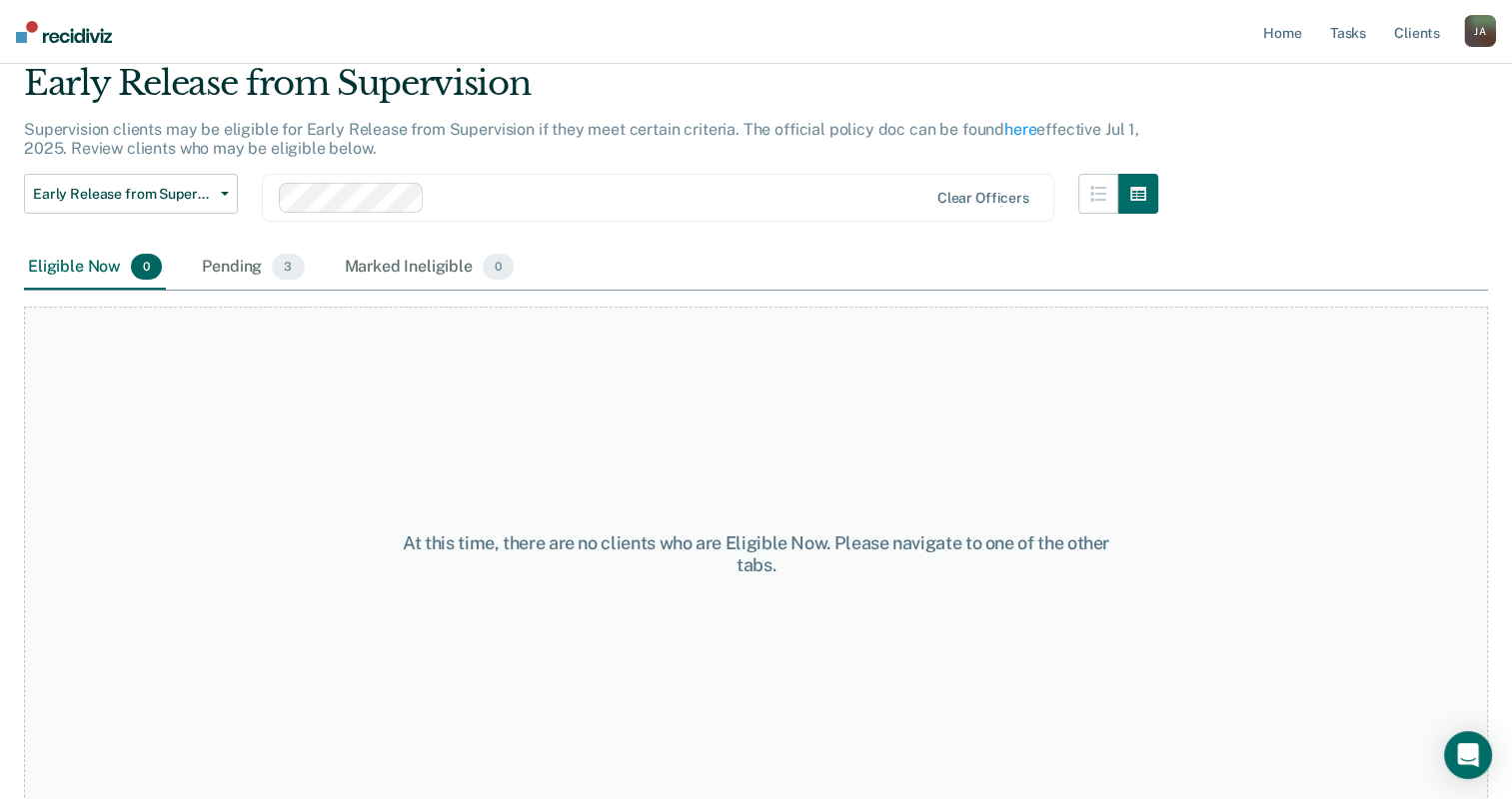 scroll, scrollTop: 76, scrollLeft: 0, axis: vertical 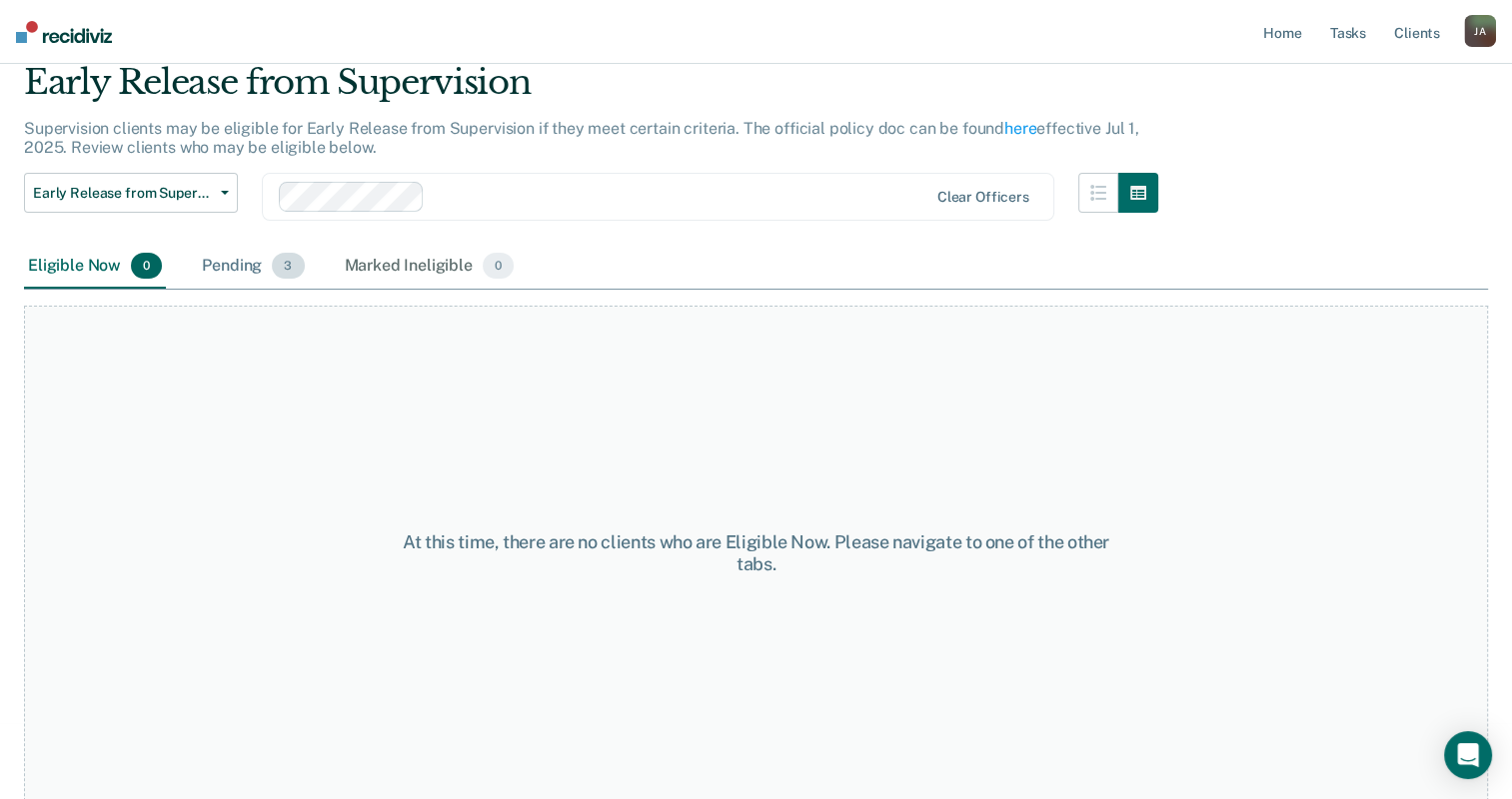 click on "Pending 3" at bounding box center [253, 267] 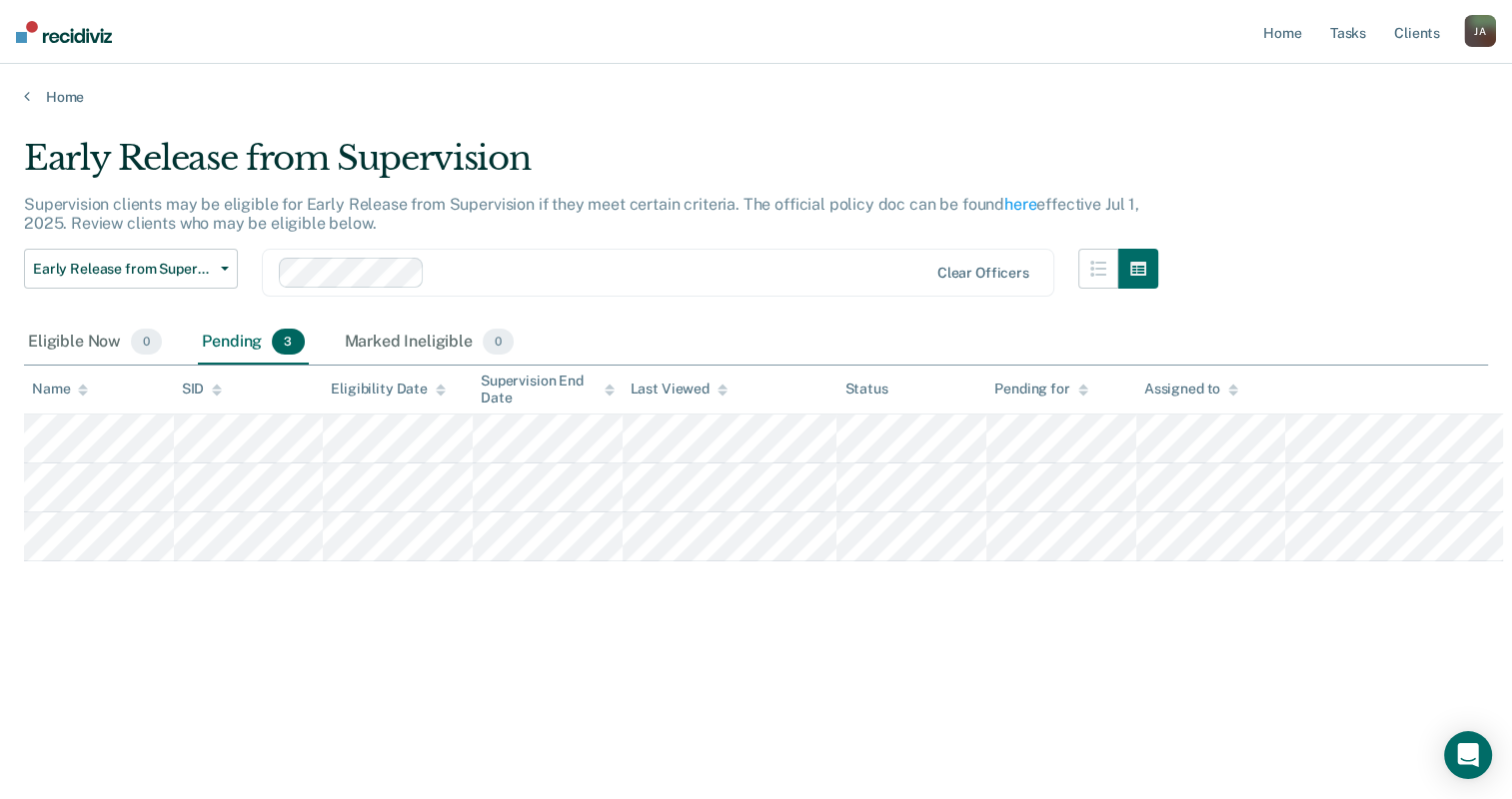 scroll, scrollTop: 0, scrollLeft: 0, axis: both 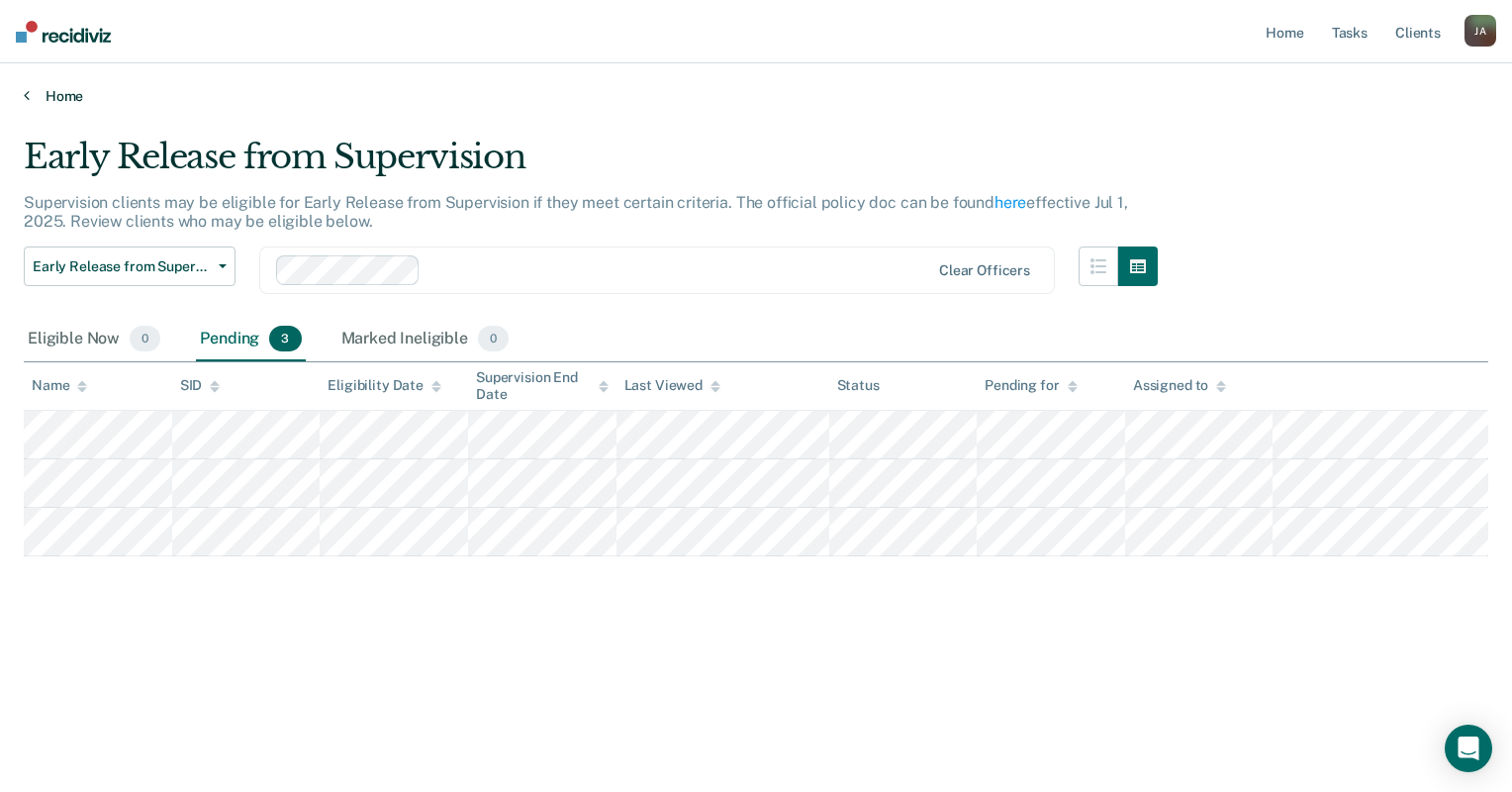 click on "Home" at bounding box center (756, 96) 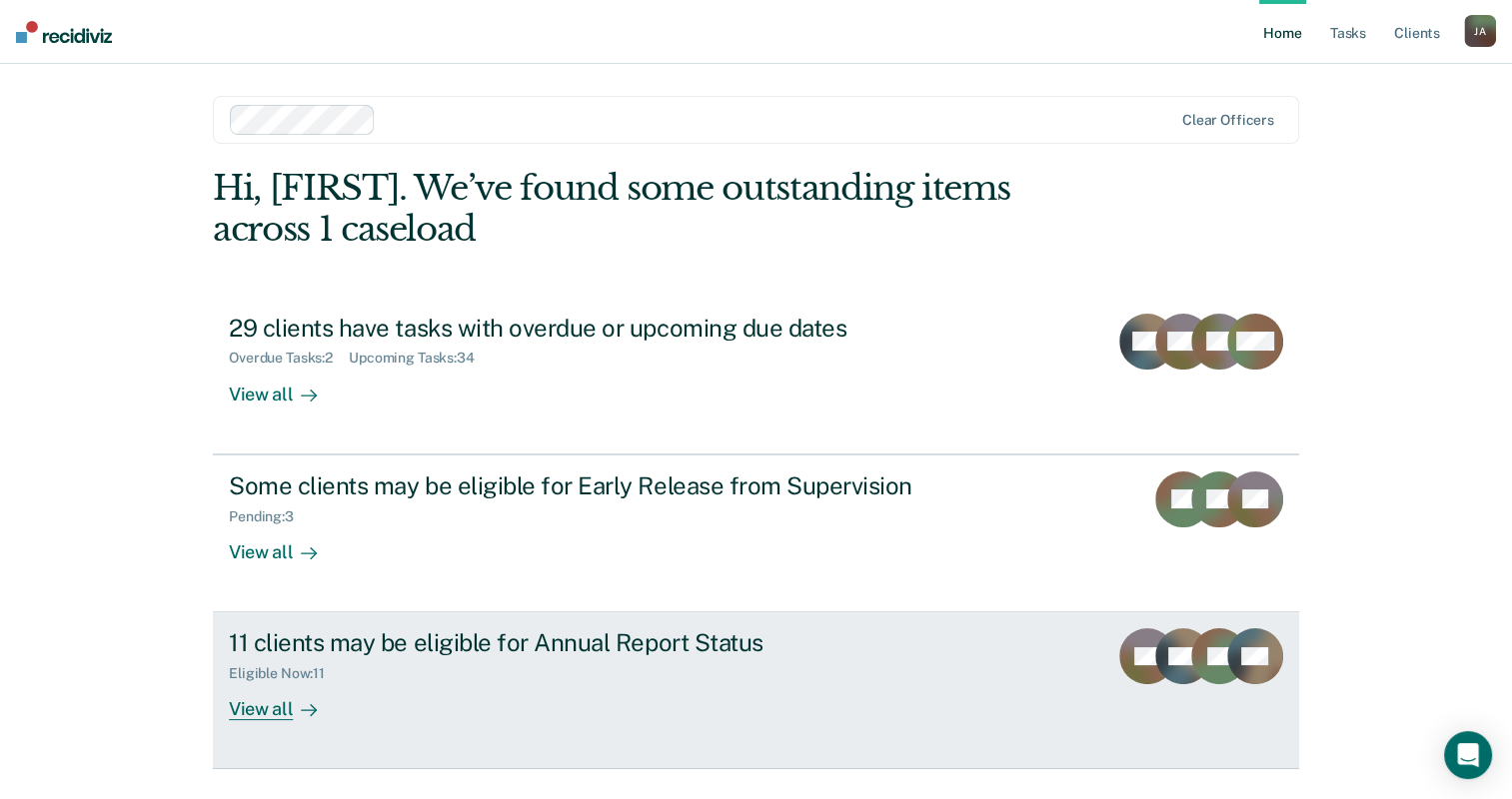 click on "View all" at bounding box center (285, 701) 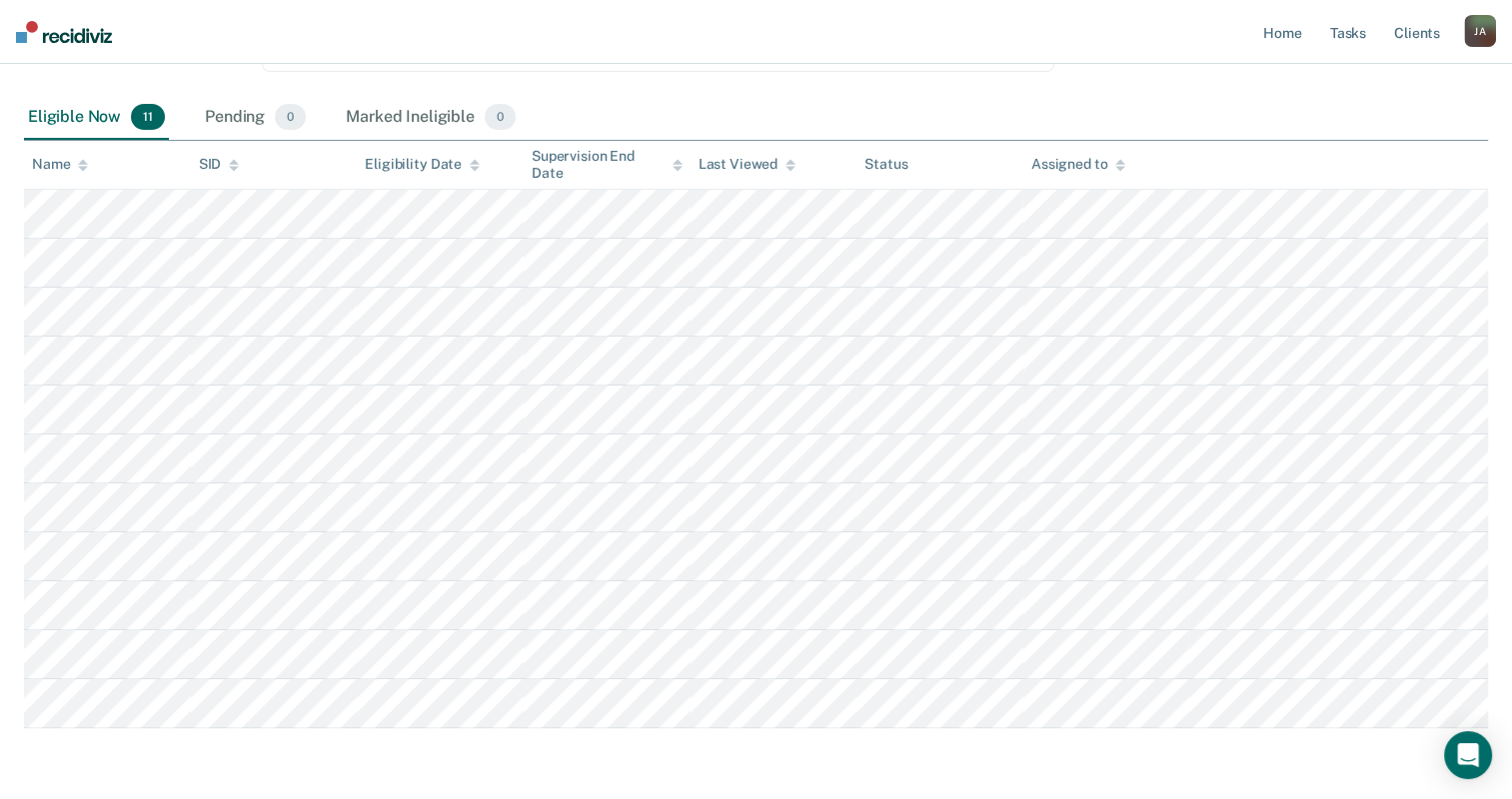 scroll, scrollTop: 296, scrollLeft: 0, axis: vertical 